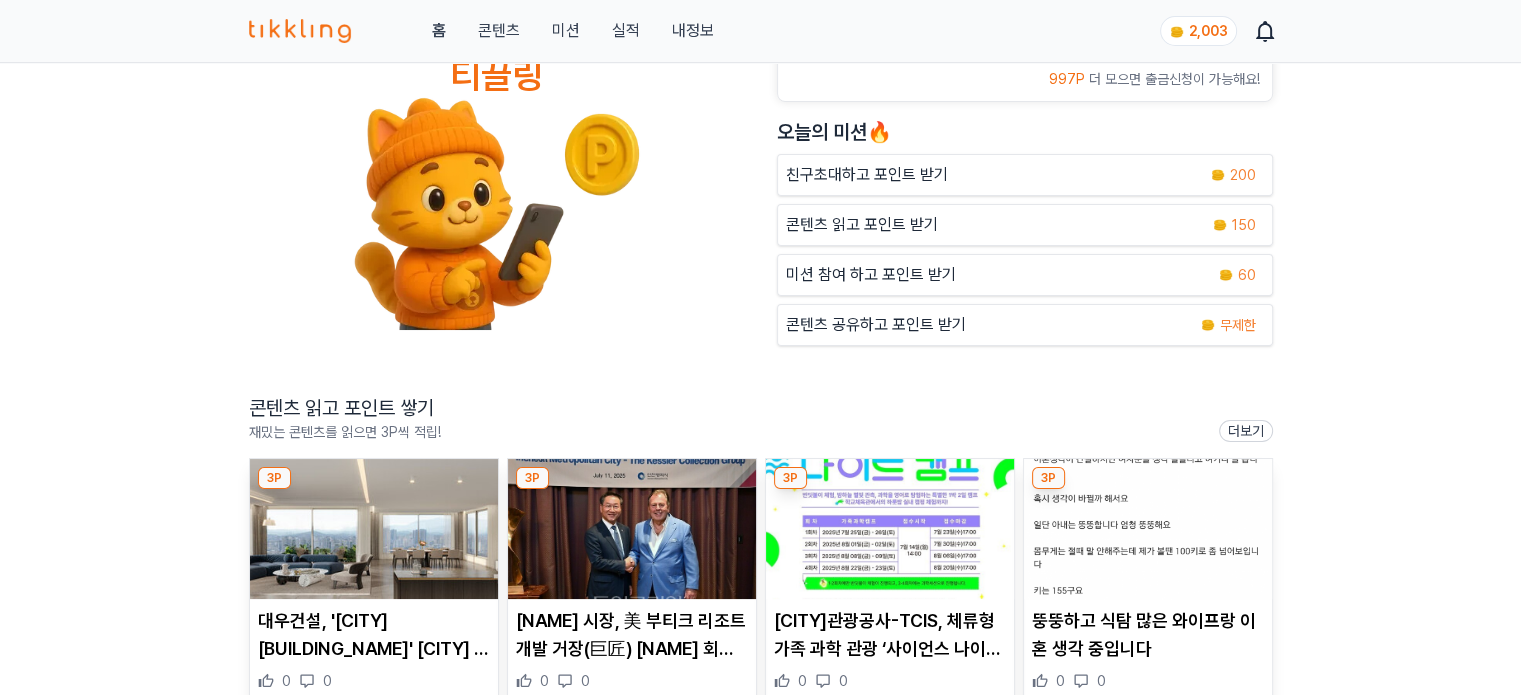 scroll, scrollTop: 200, scrollLeft: 0, axis: vertical 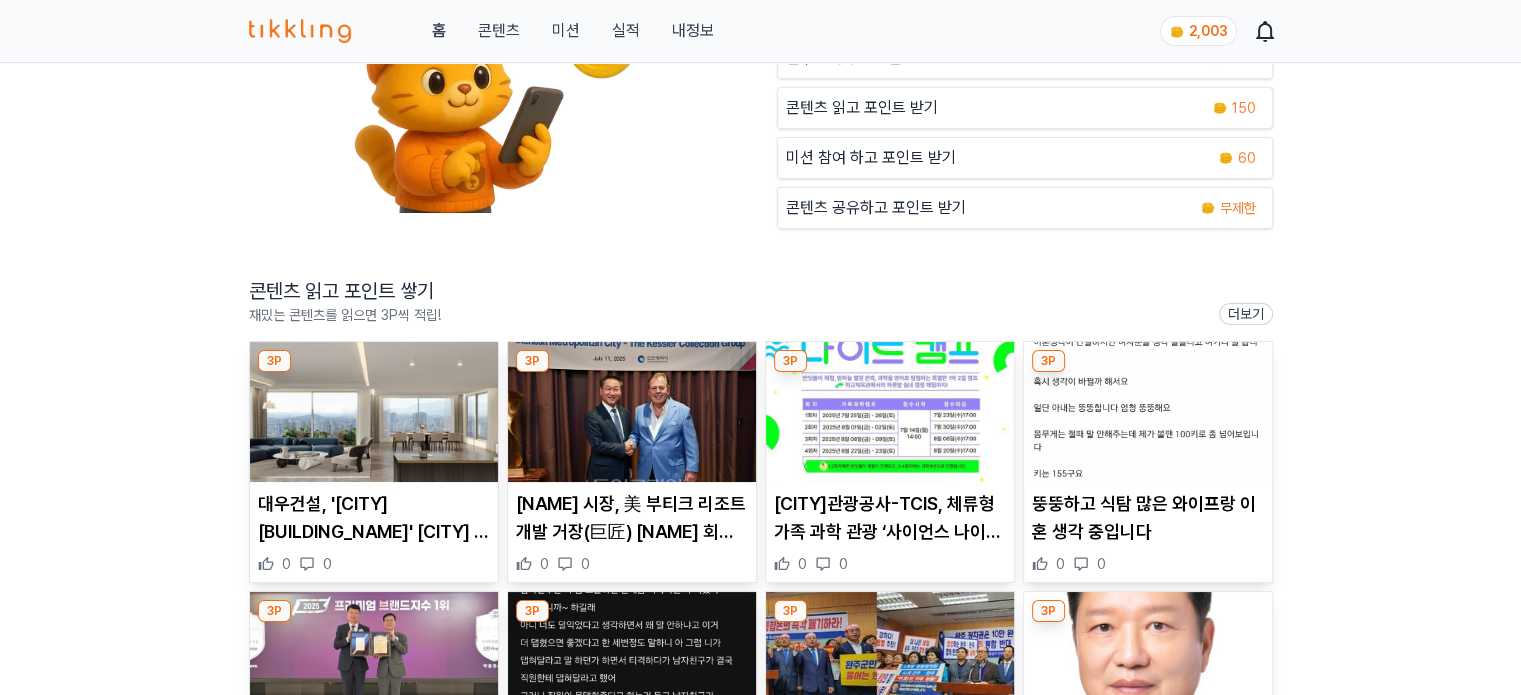 click at bounding box center (374, 412) 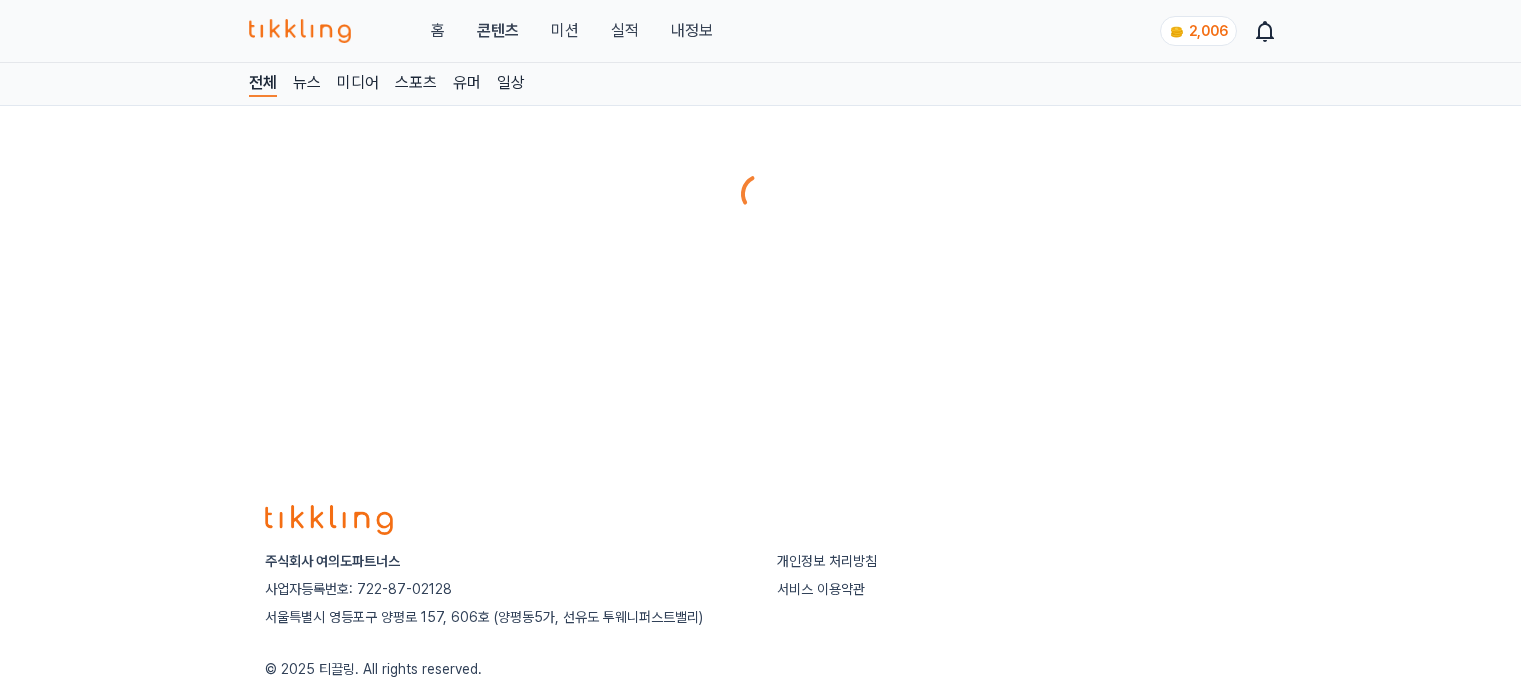 scroll, scrollTop: 0, scrollLeft: 0, axis: both 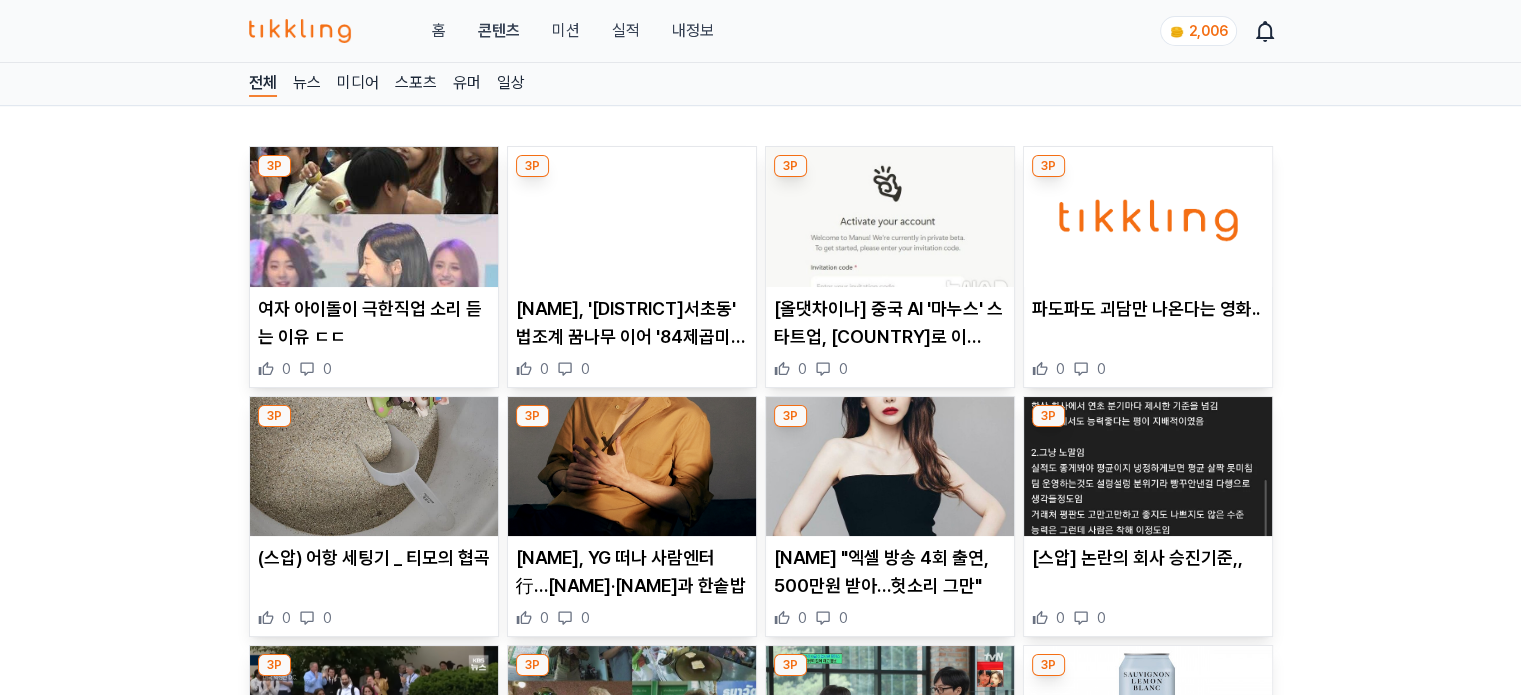 click at bounding box center (632, 217) 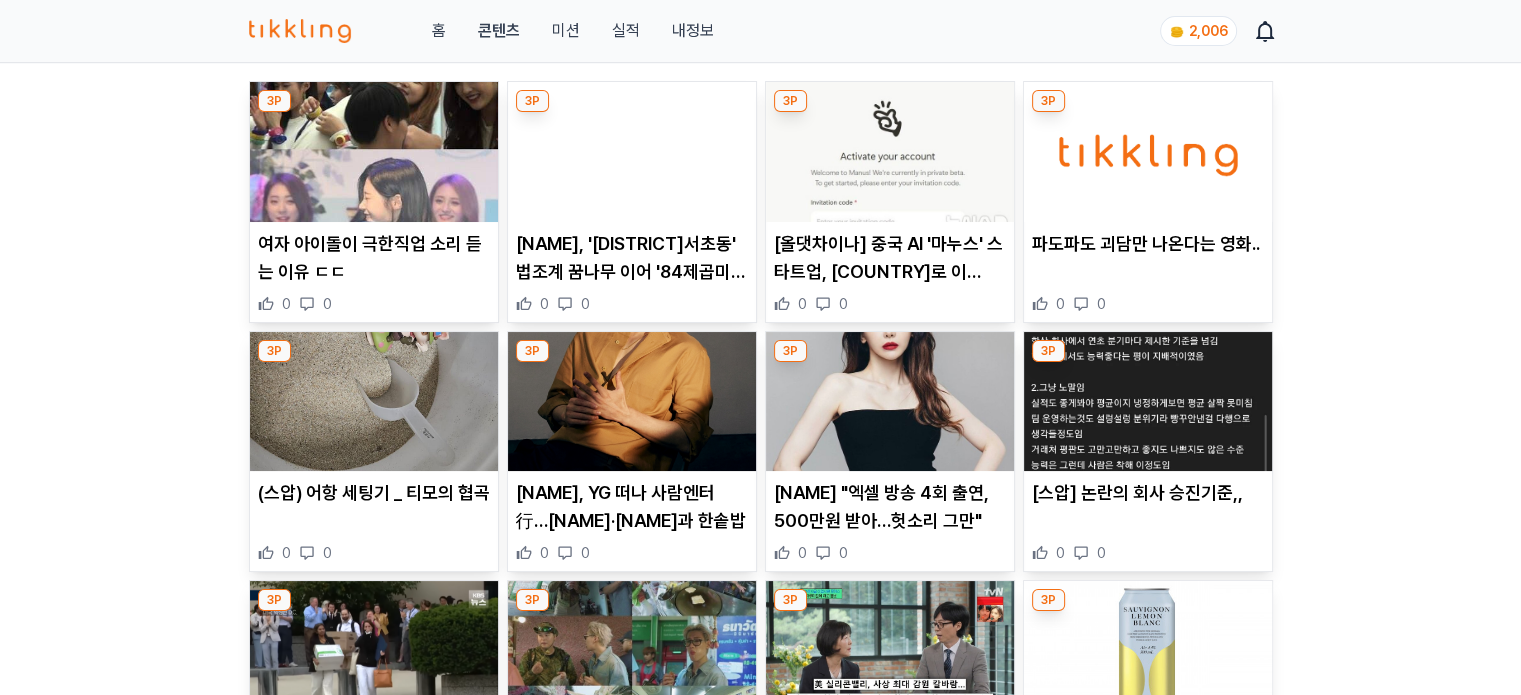 scroll, scrollTop: 500, scrollLeft: 0, axis: vertical 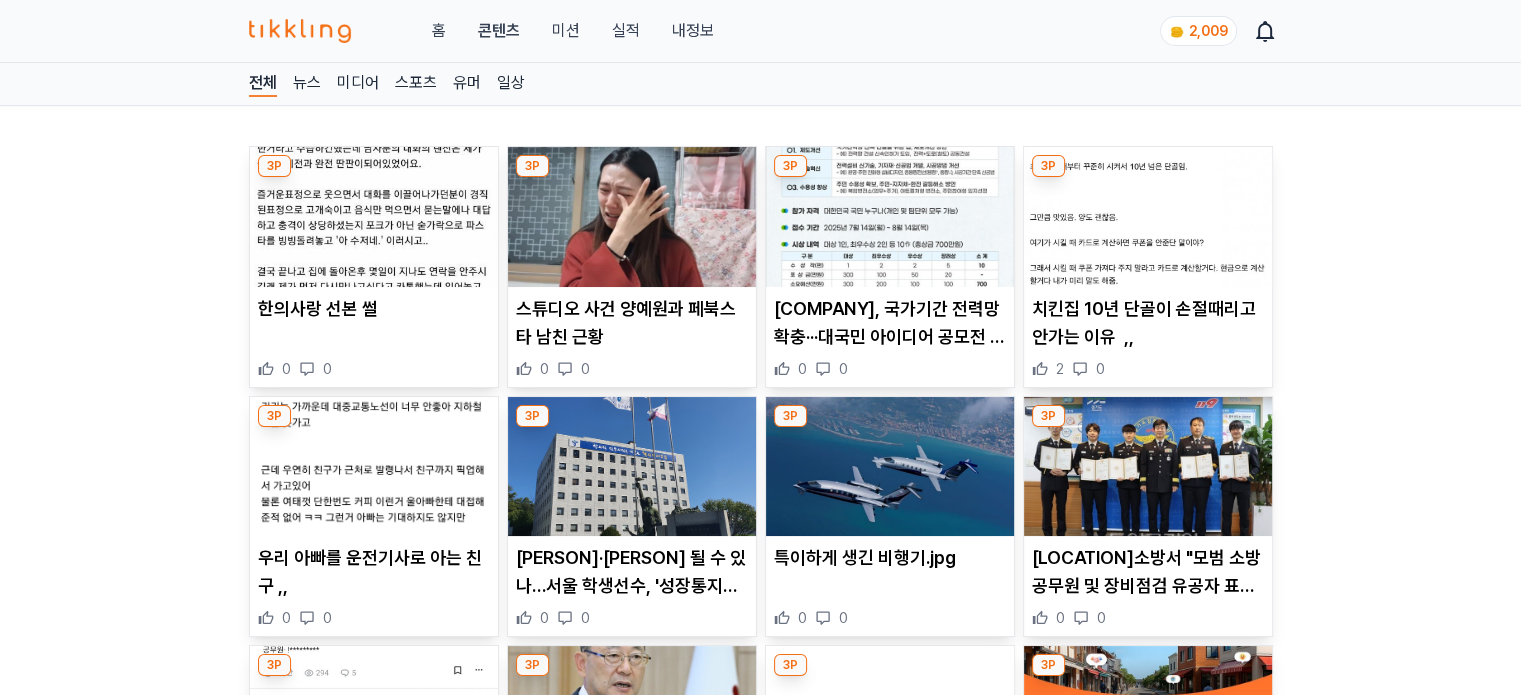 click at bounding box center [374, 217] 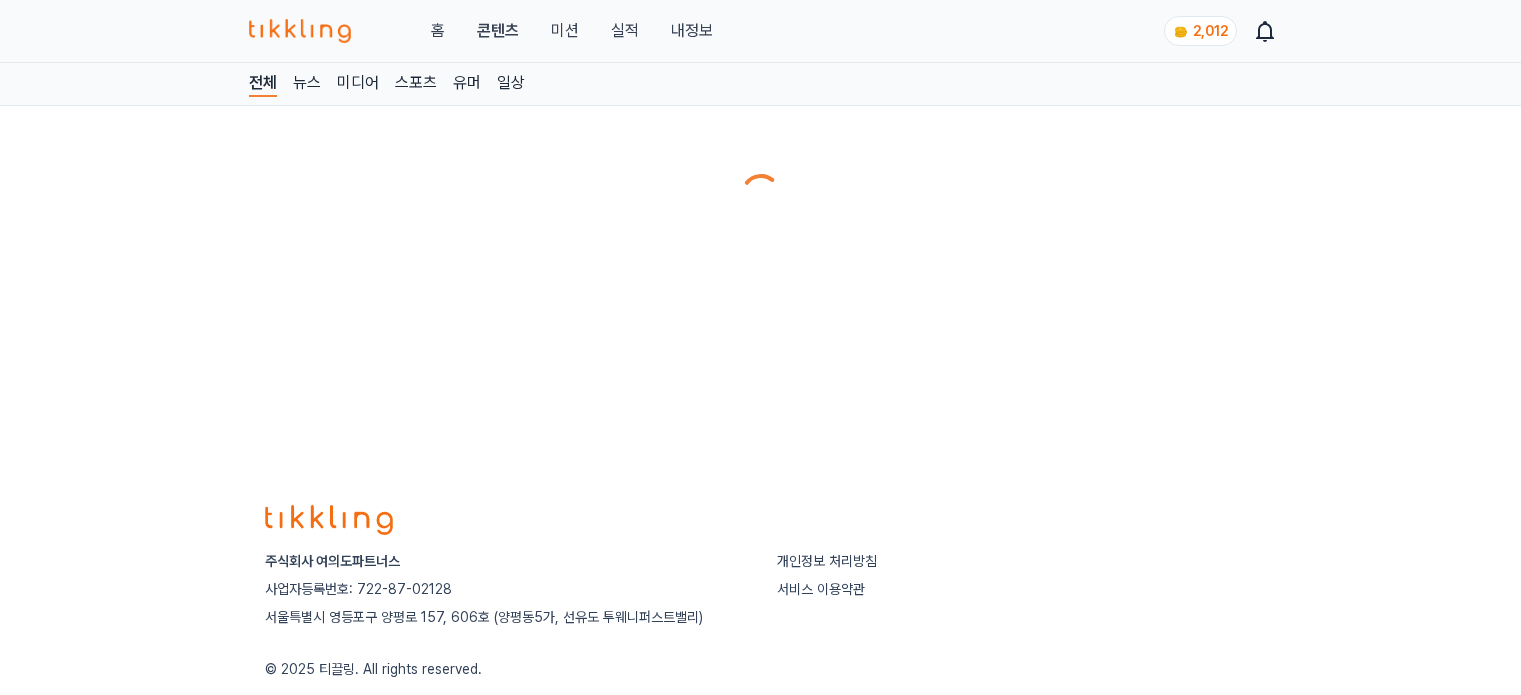 scroll, scrollTop: 0, scrollLeft: 0, axis: both 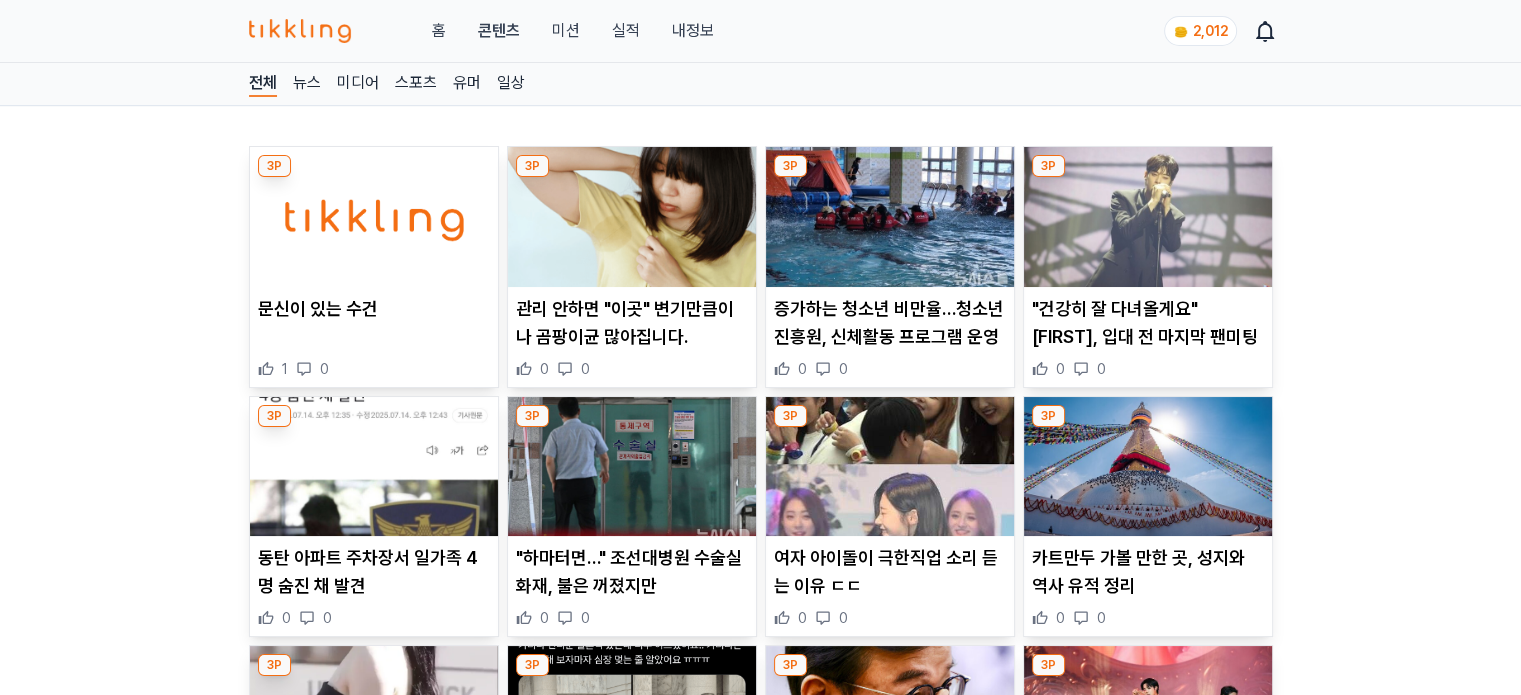 click at bounding box center [632, 217] 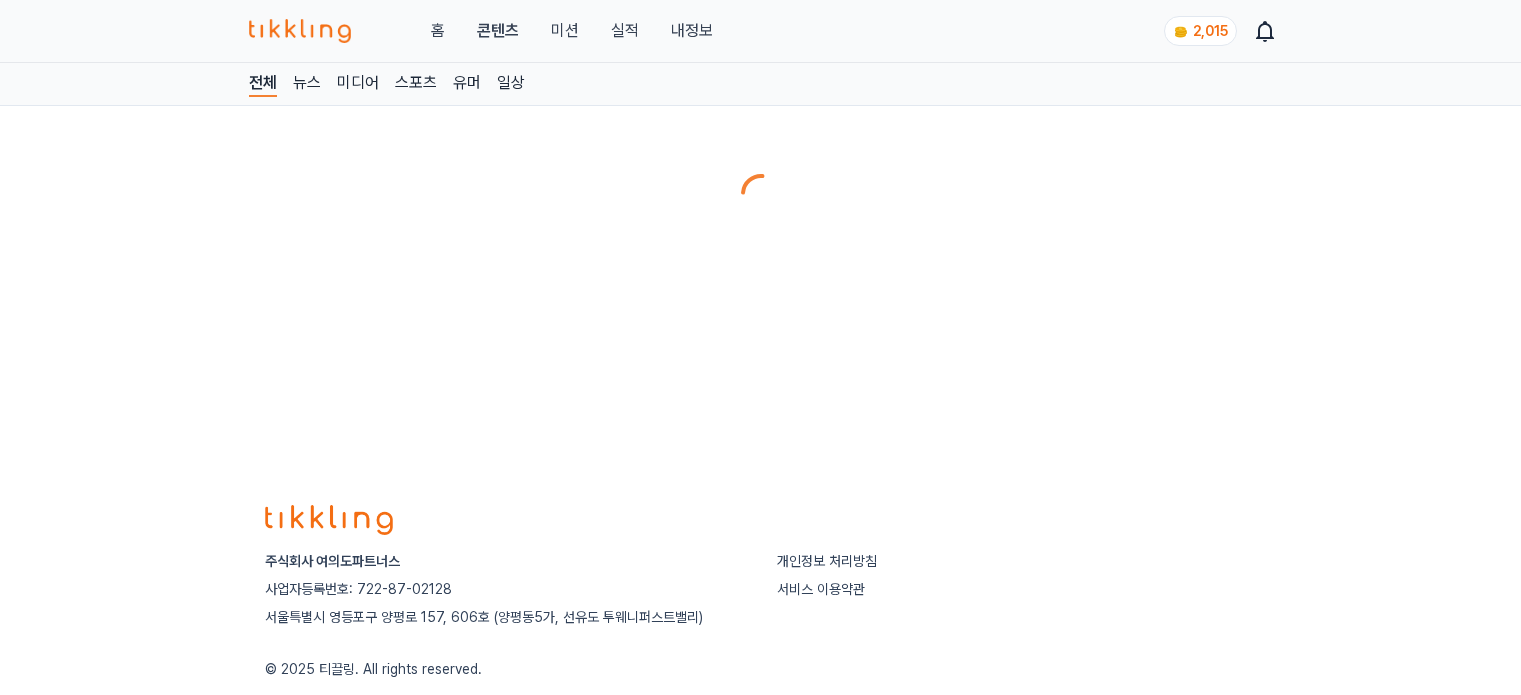 scroll, scrollTop: 0, scrollLeft: 0, axis: both 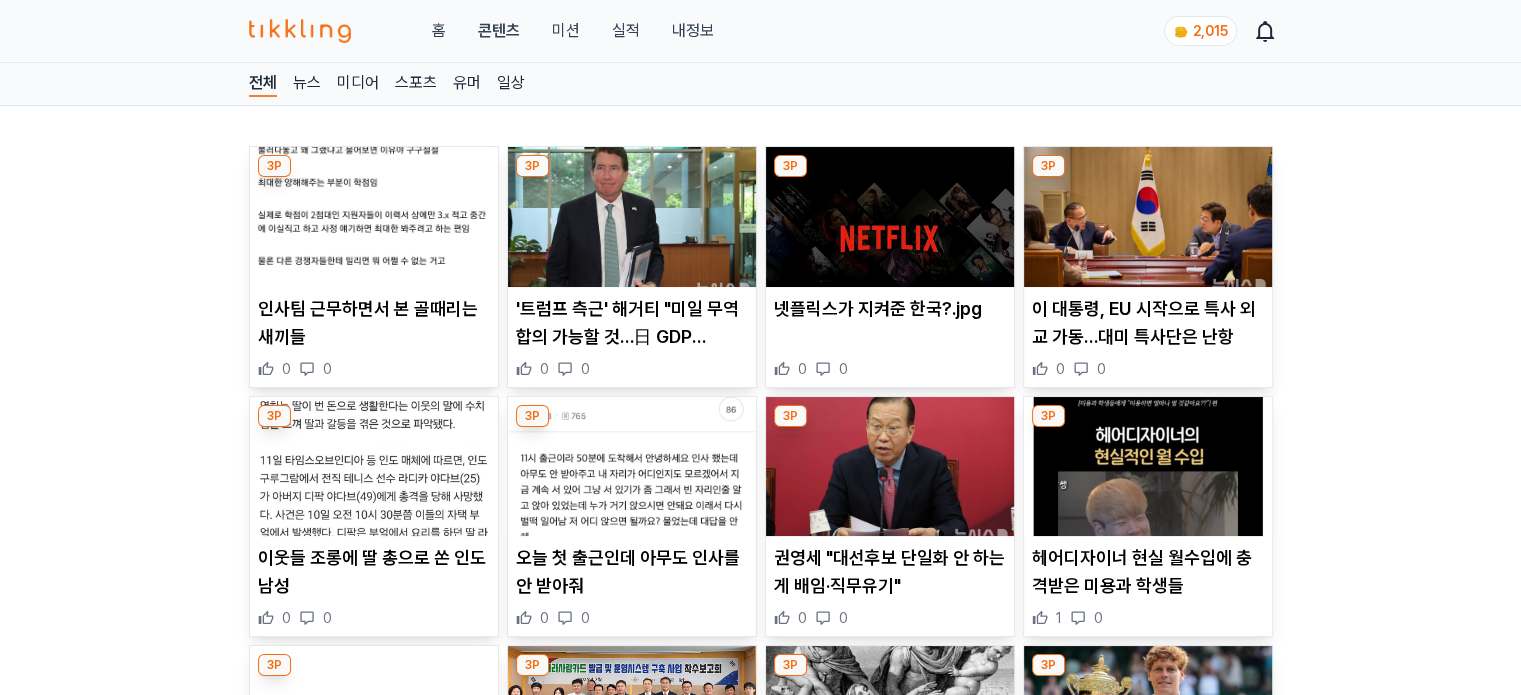 click at bounding box center (890, 217) 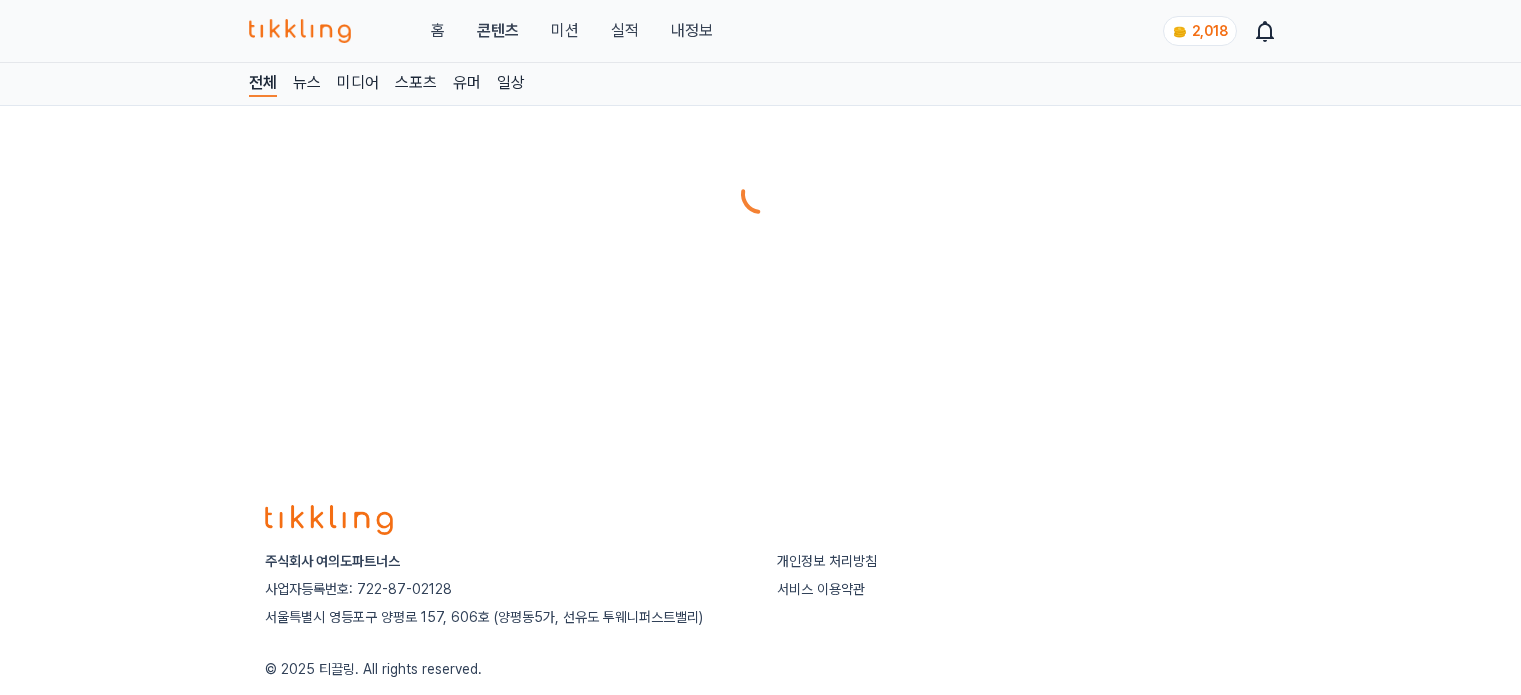 scroll, scrollTop: 0, scrollLeft: 0, axis: both 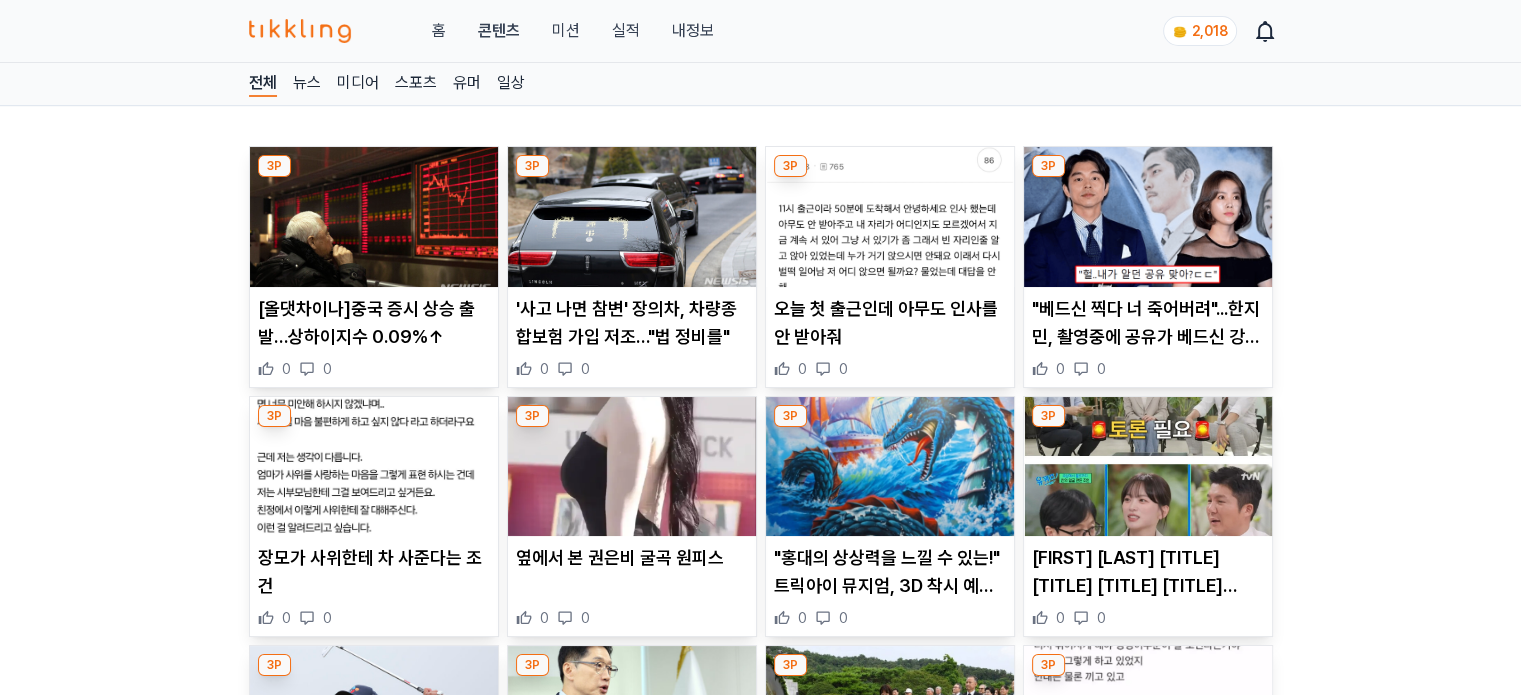 click at bounding box center [374, 217] 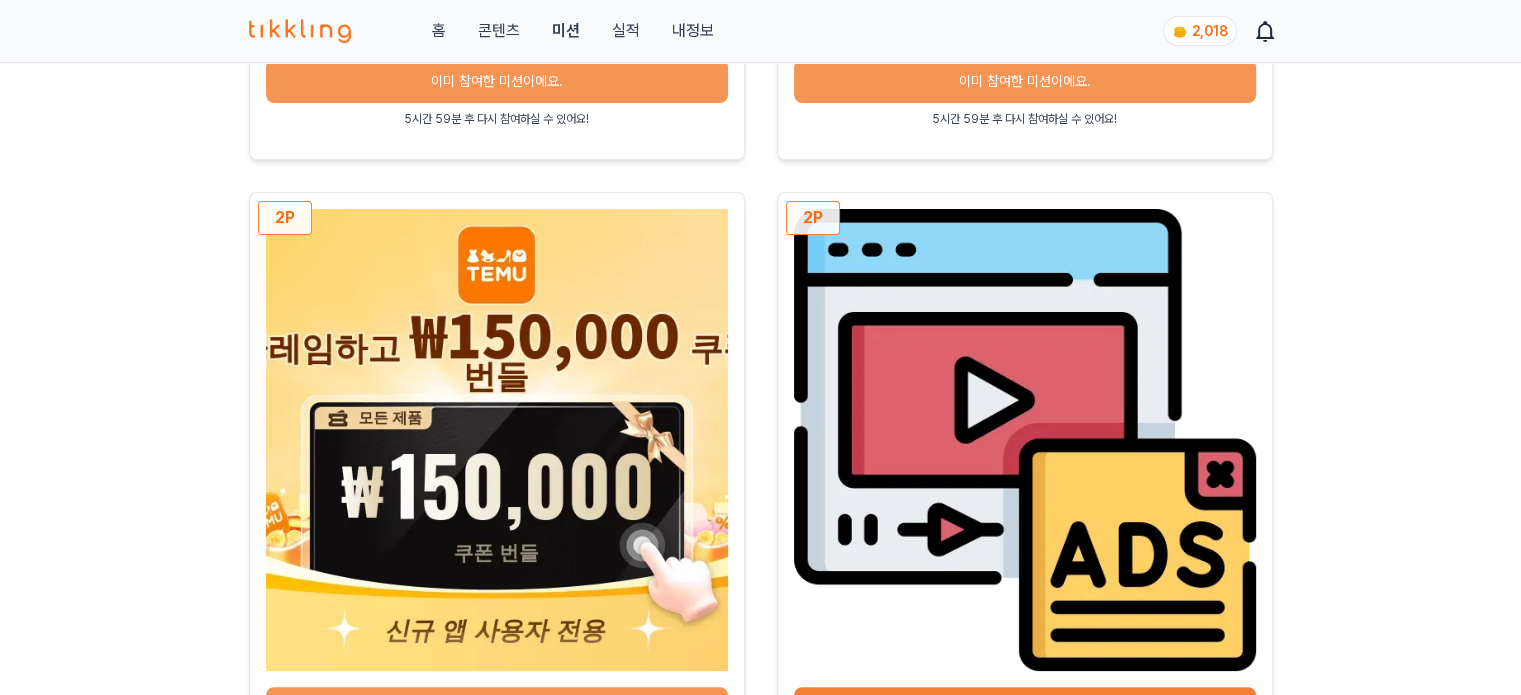 scroll, scrollTop: 800, scrollLeft: 0, axis: vertical 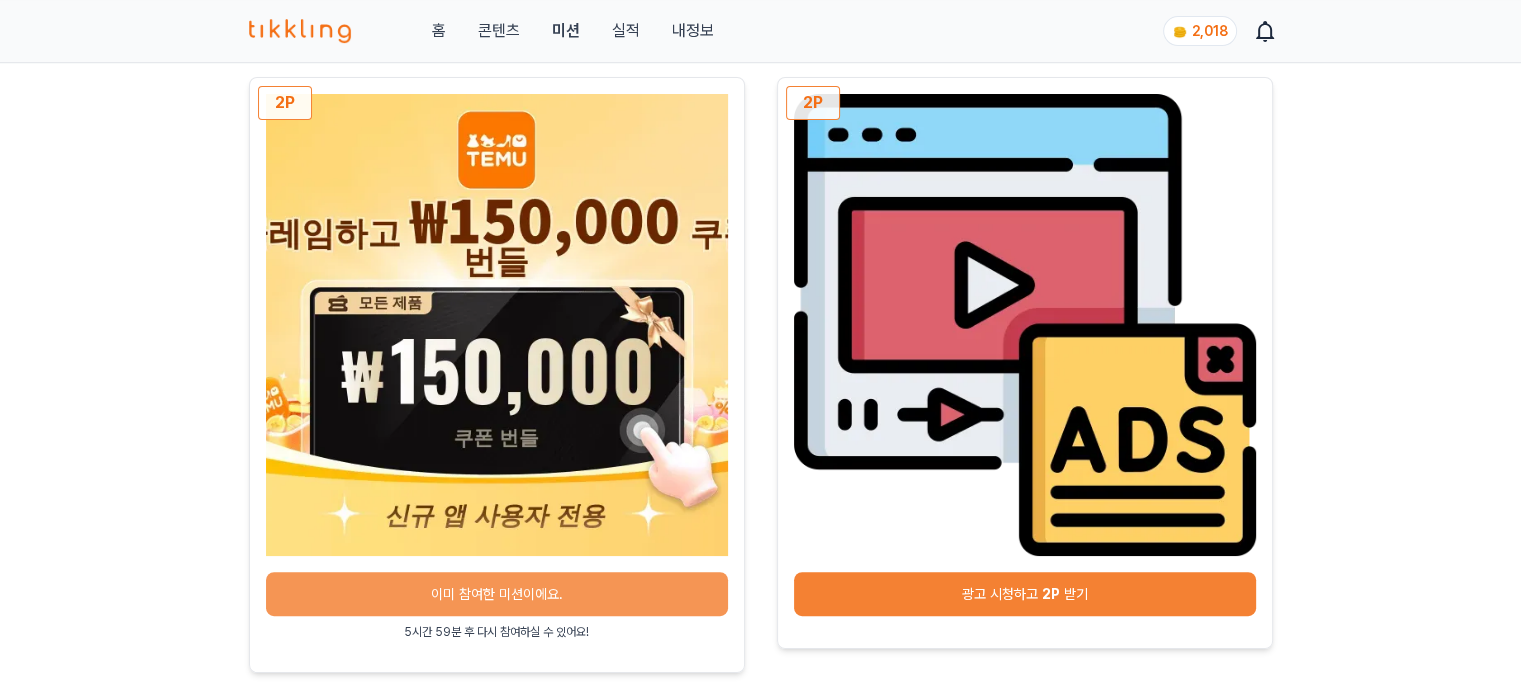 click on "광고 시청하고  2P  받기" at bounding box center [1025, 594] 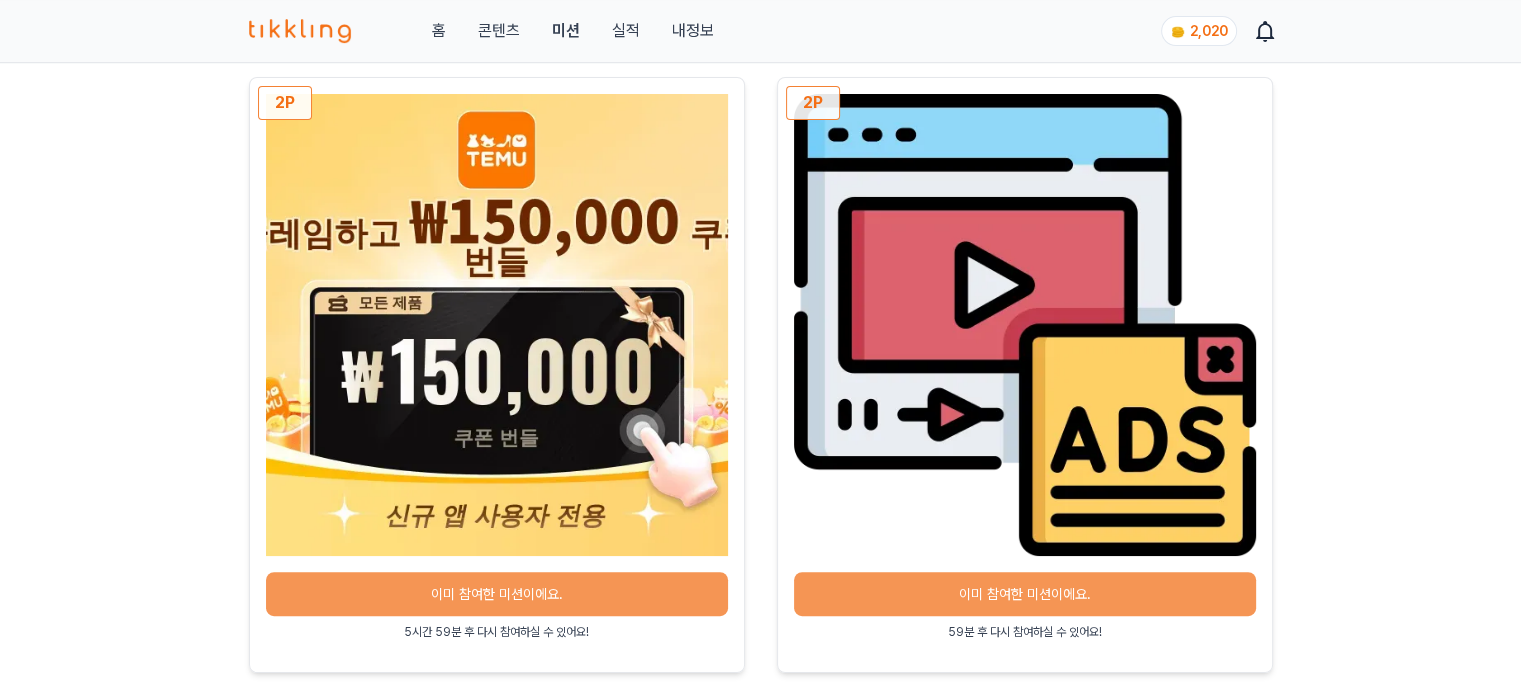 click on "콘텐츠" at bounding box center (498, 31) 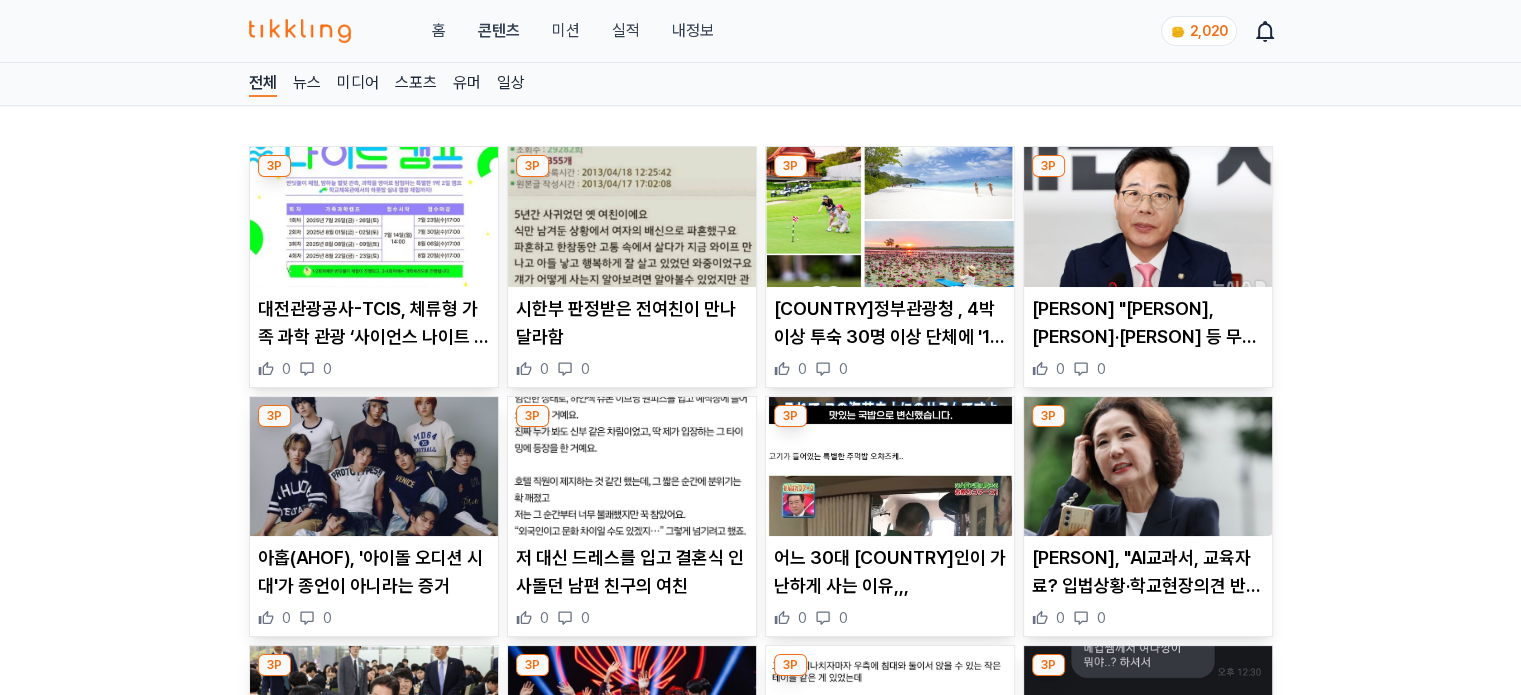 click at bounding box center [374, 217] 